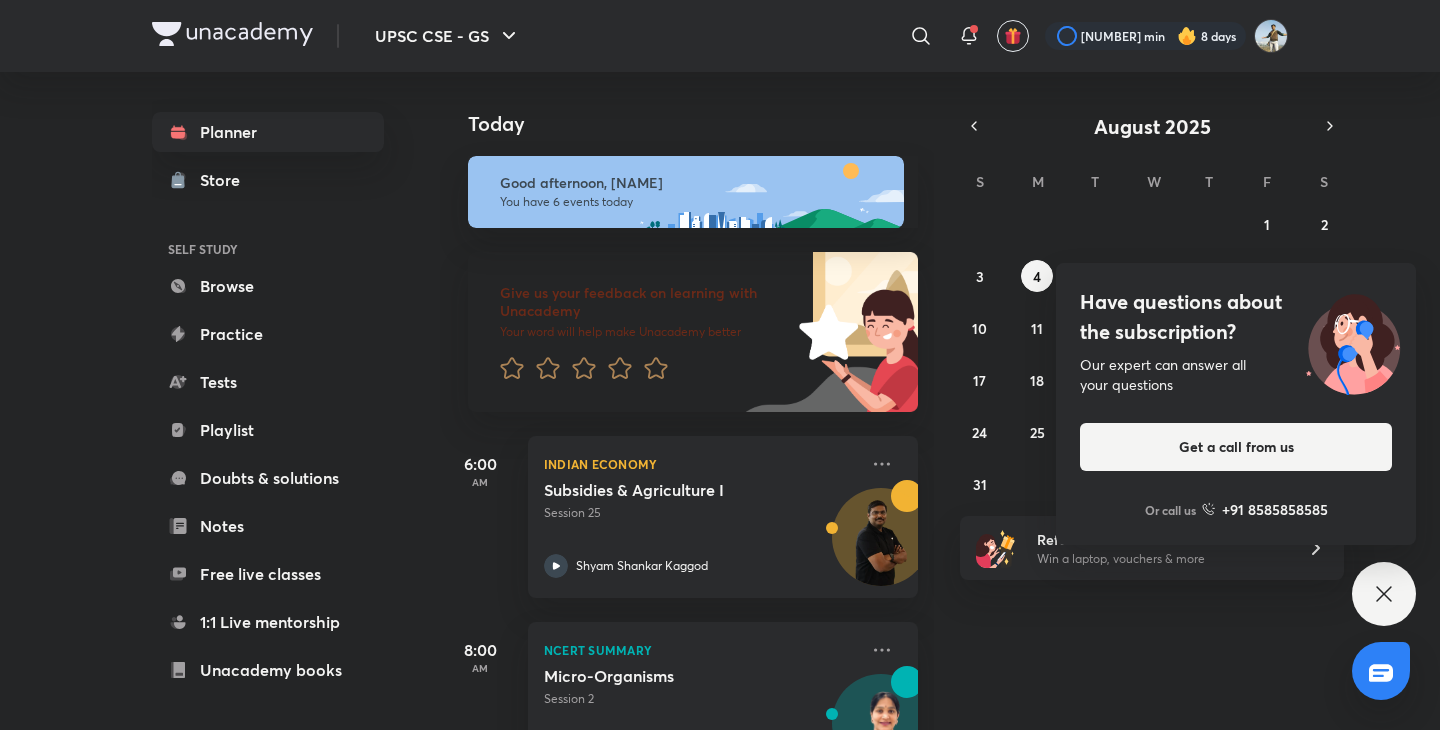 scroll, scrollTop: 0, scrollLeft: 0, axis: both 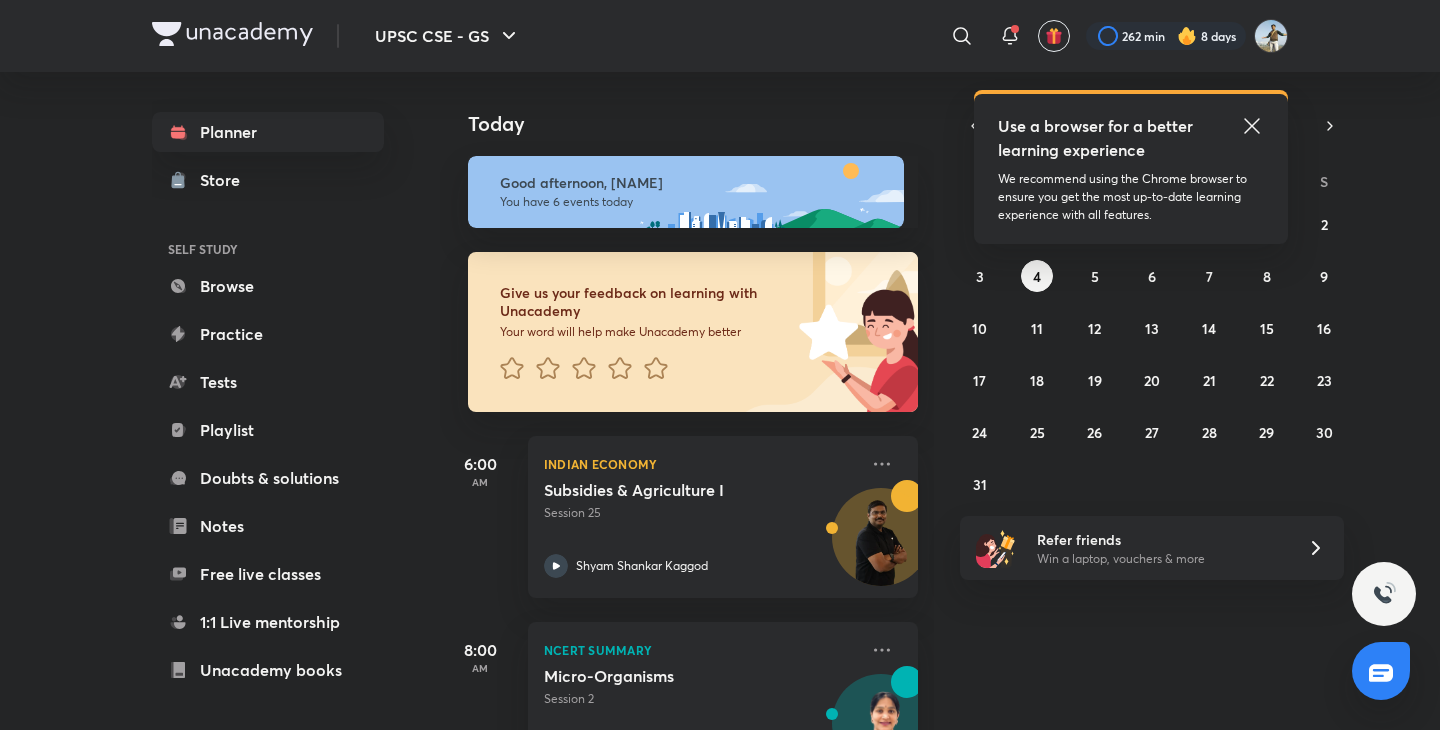 click 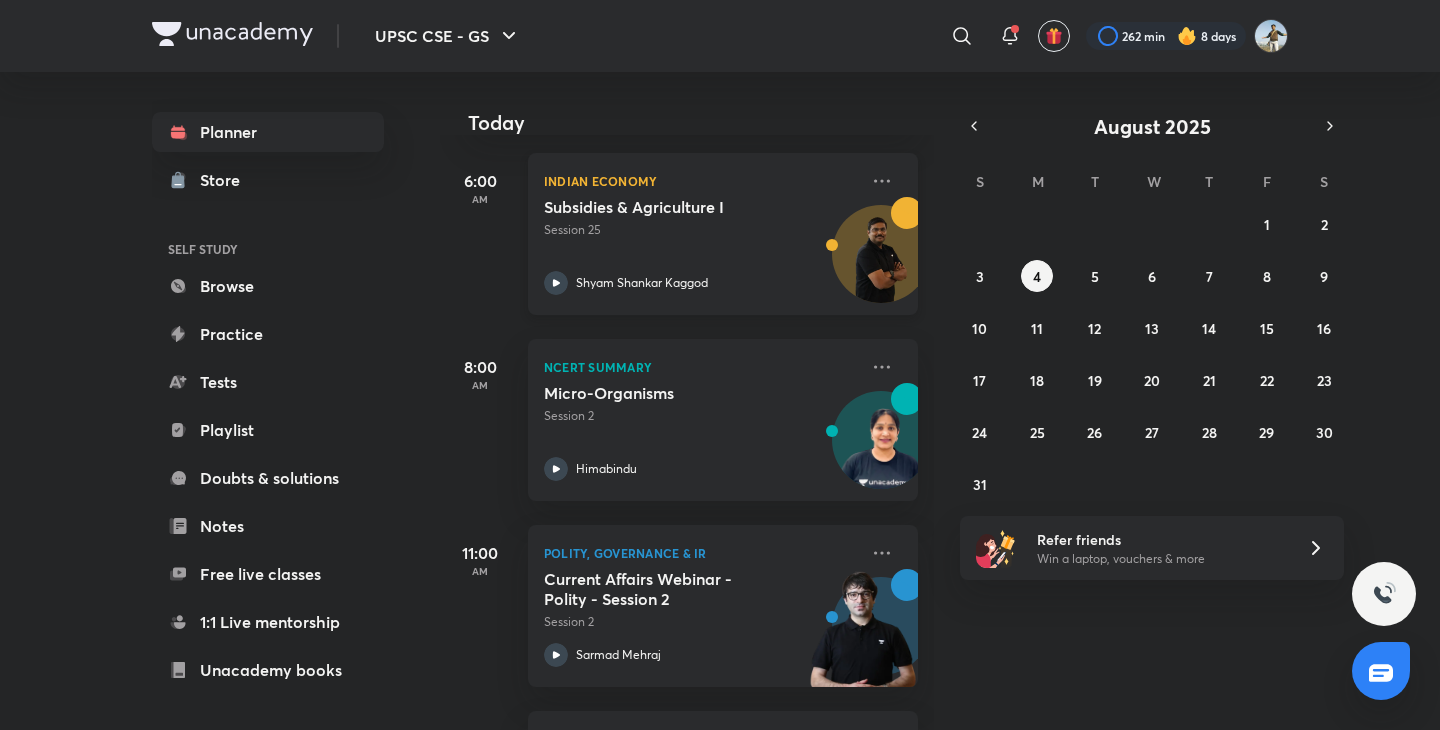 scroll, scrollTop: 420, scrollLeft: 0, axis: vertical 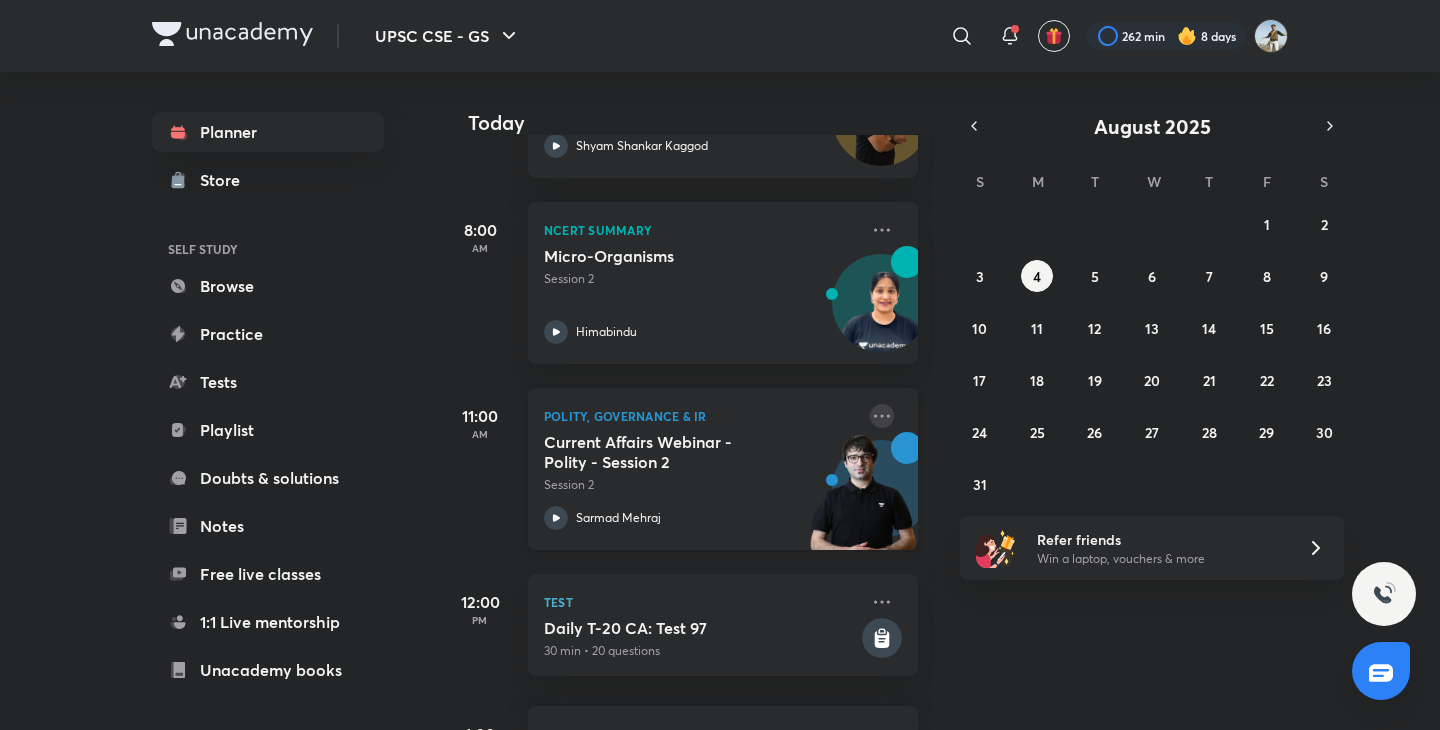 click 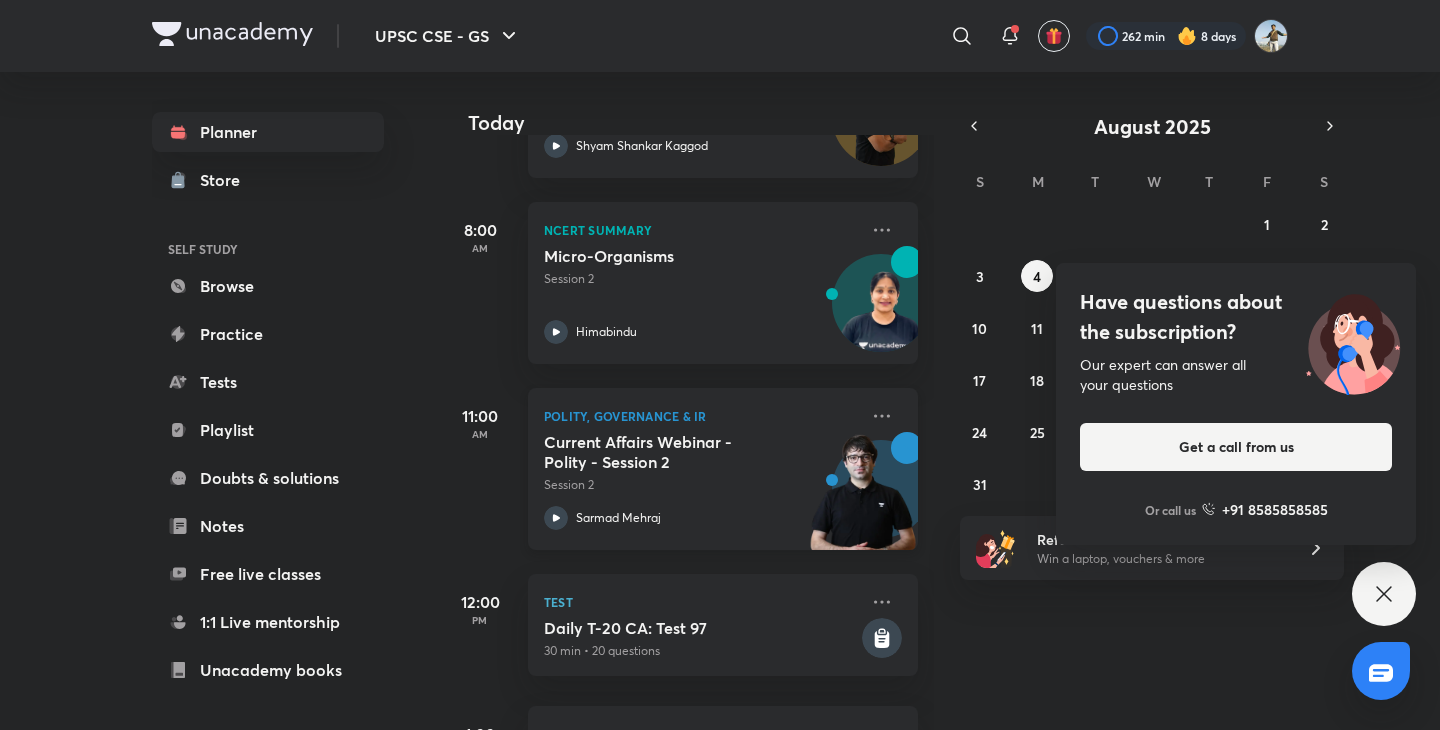 click on "Sarmad Mehraj" at bounding box center [701, 518] 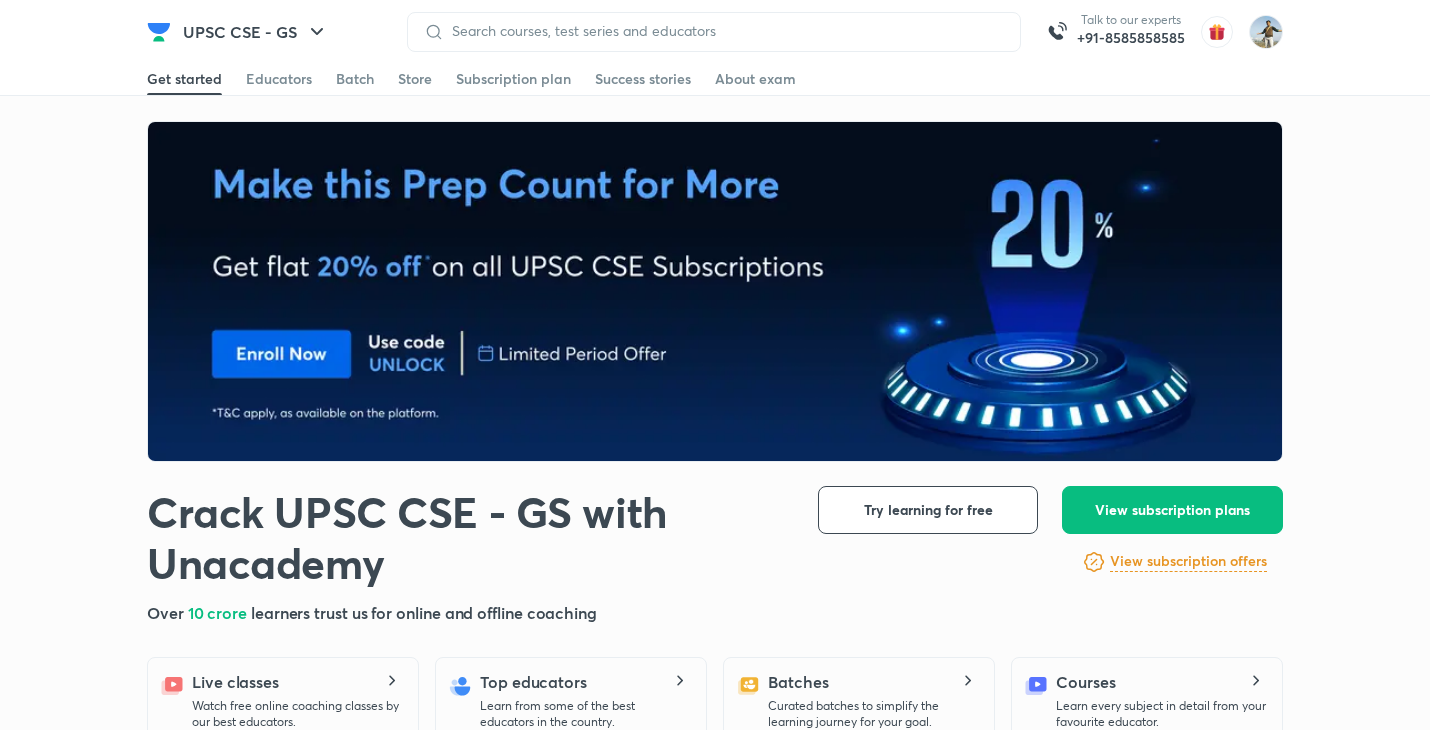 scroll, scrollTop: 0, scrollLeft: 0, axis: both 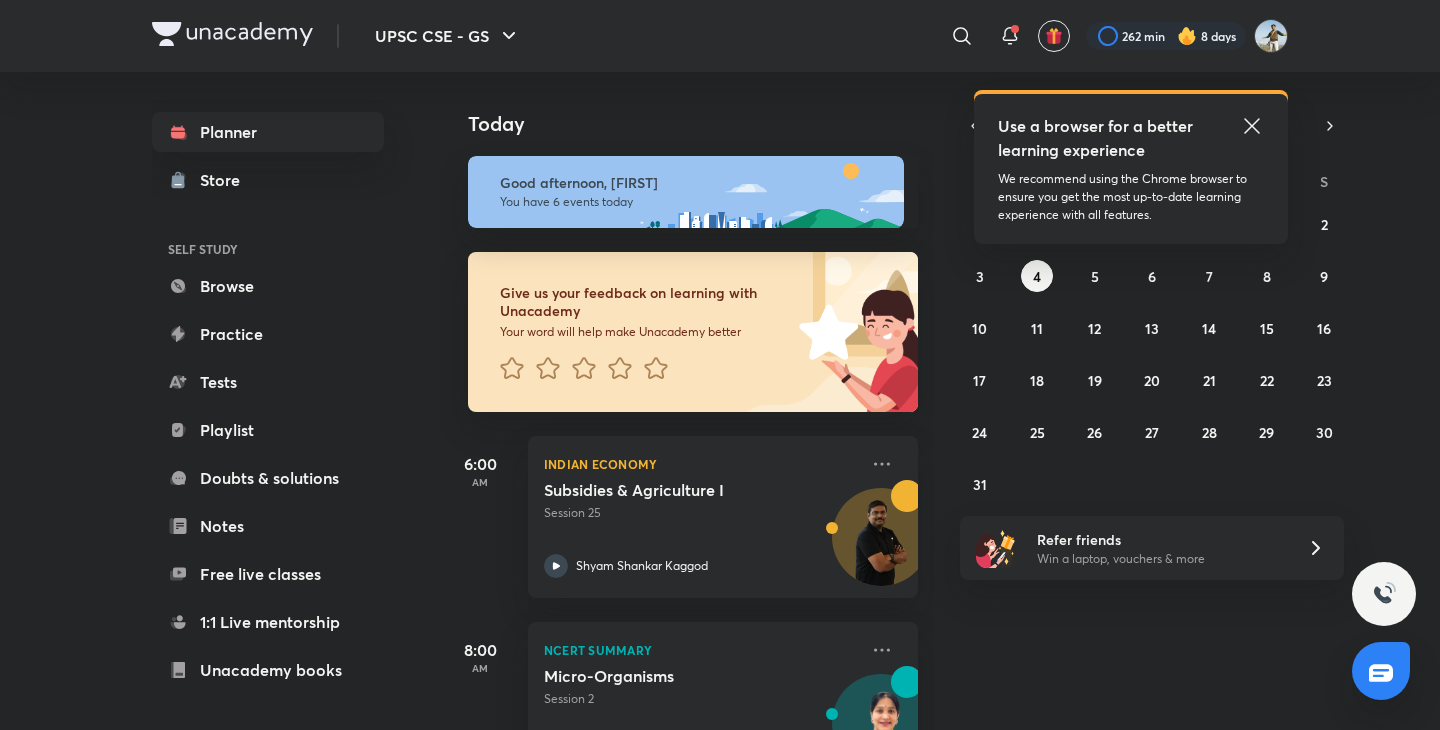click 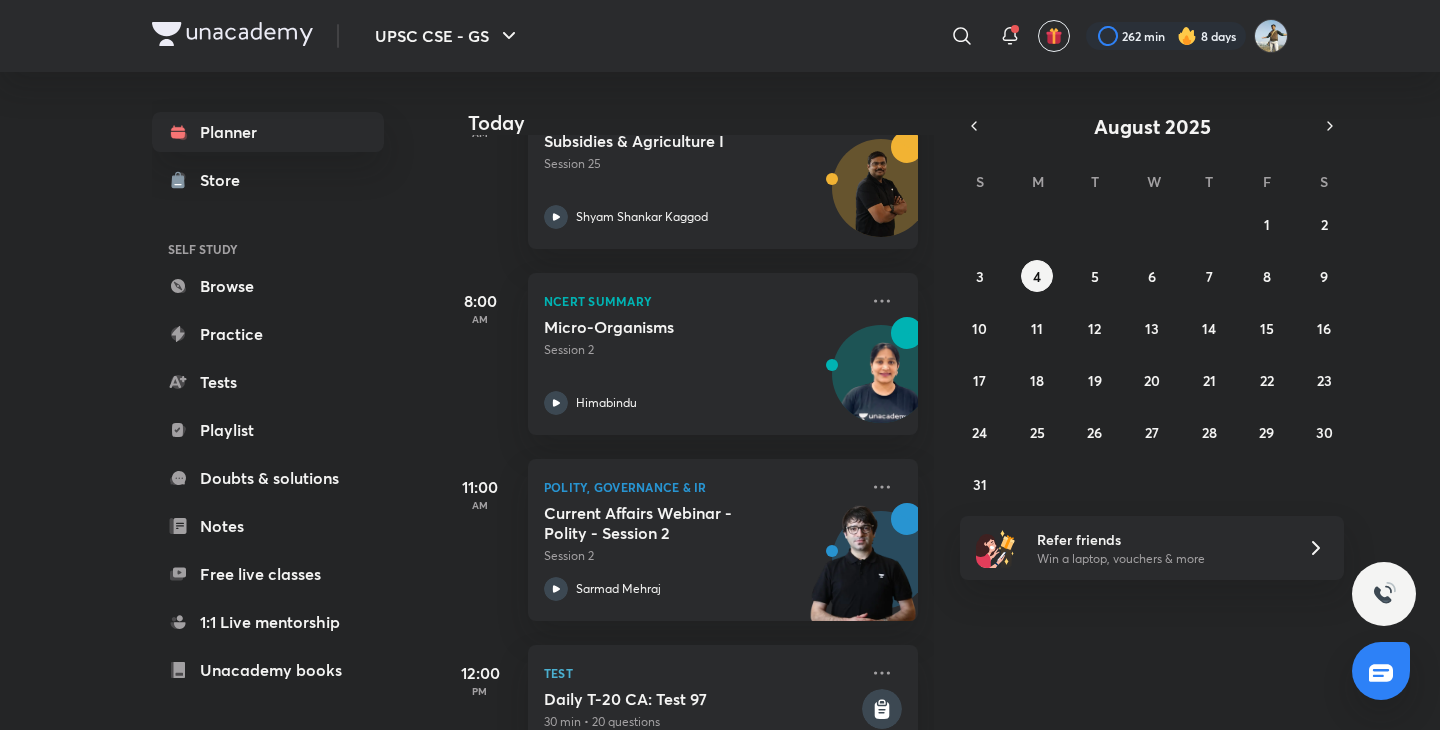 scroll, scrollTop: 352, scrollLeft: 0, axis: vertical 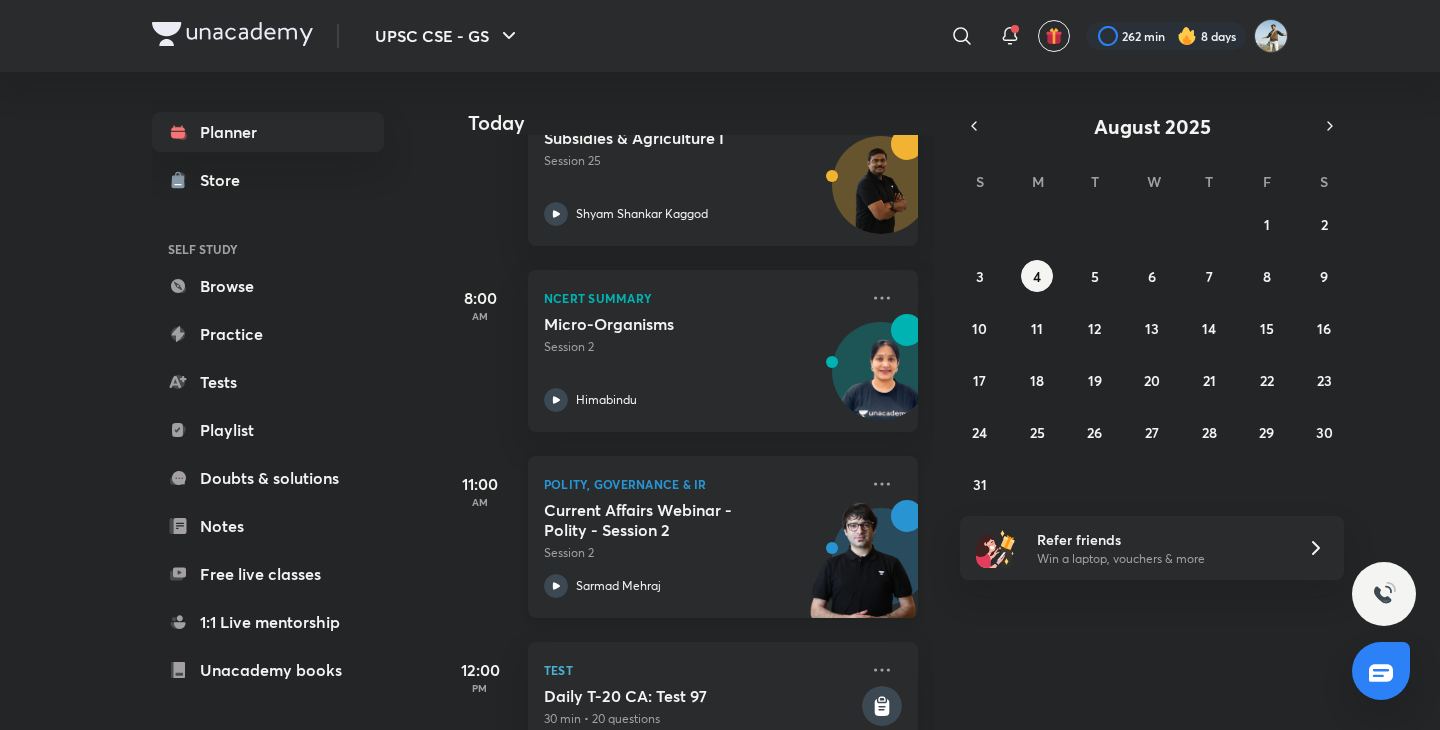 click on "Current Affairs Webinar - Polity - Session 2 Session 2 Sarmad Mehraj" at bounding box center (701, 549) 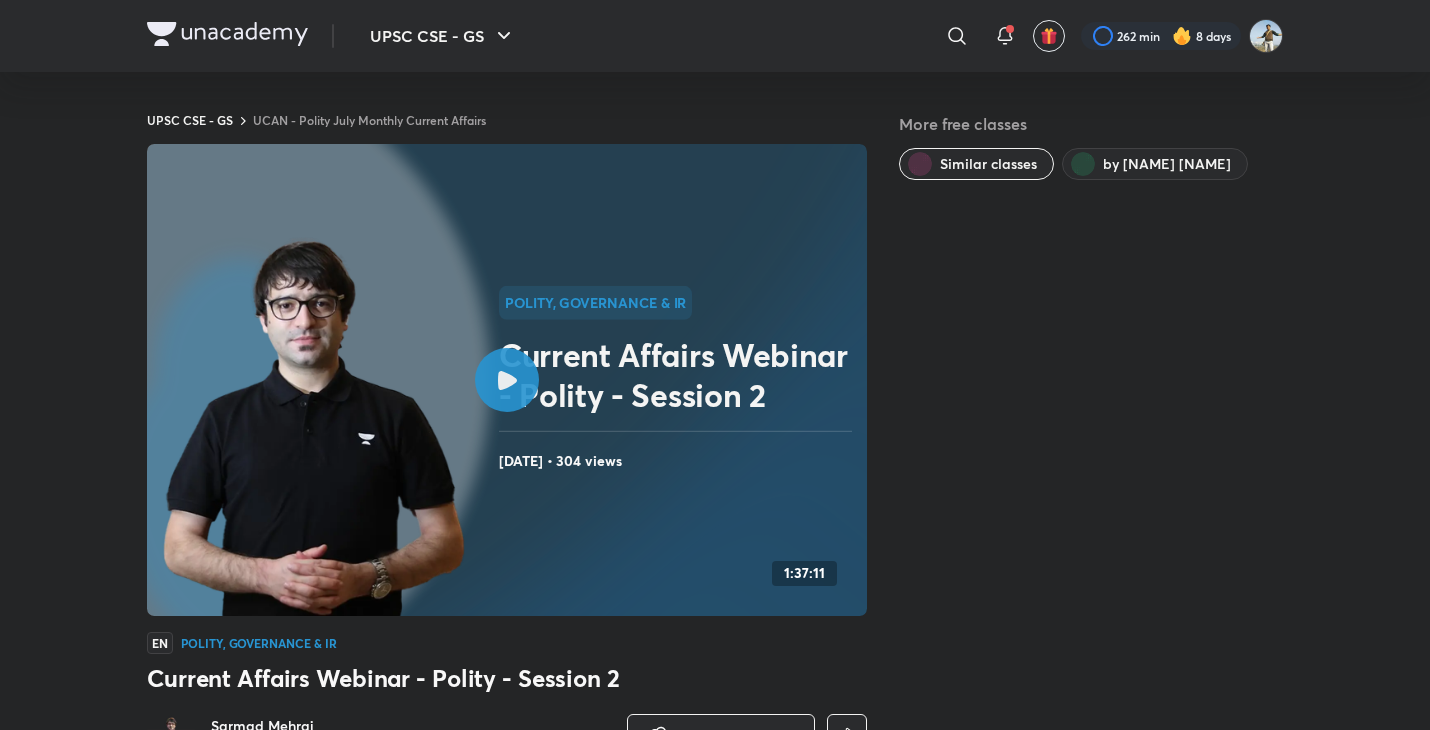 scroll, scrollTop: 0, scrollLeft: 0, axis: both 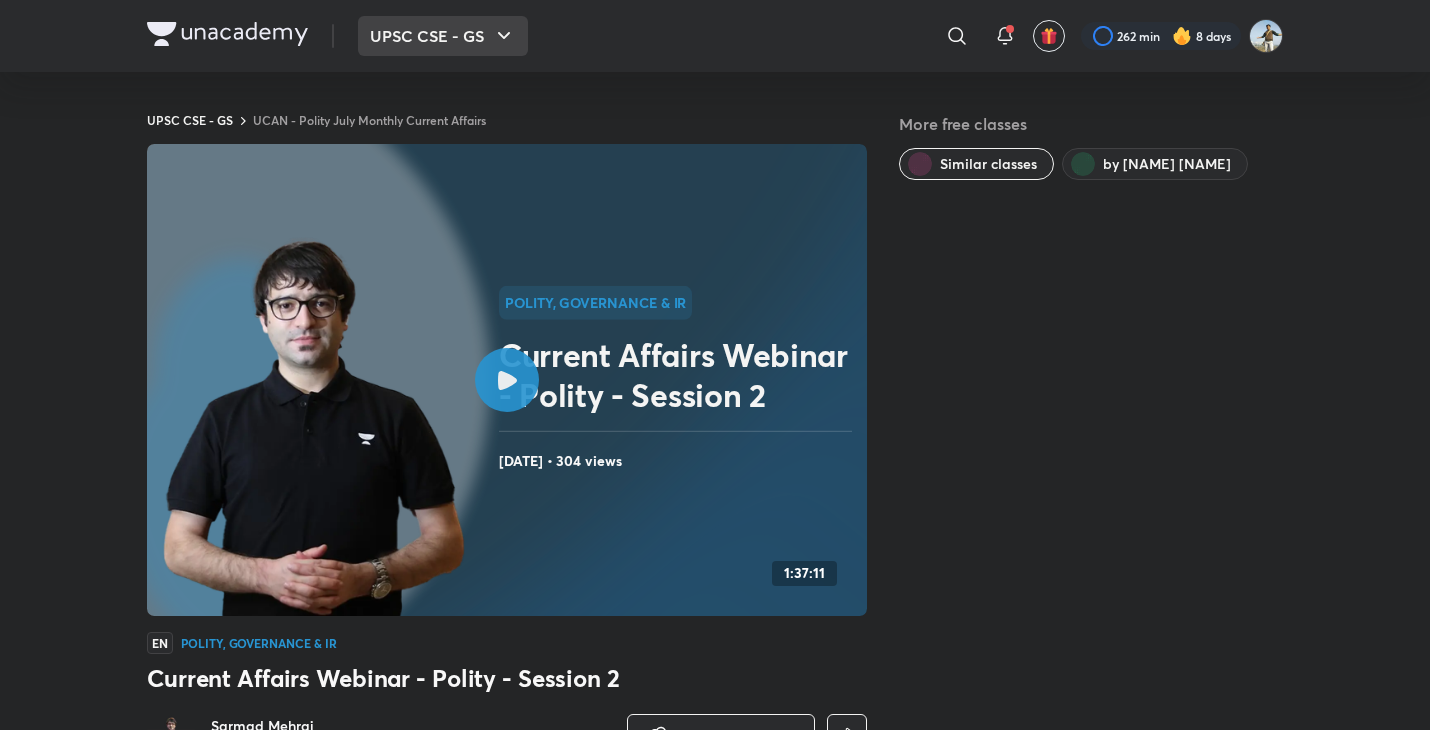 click on "UPSC CSE - GS" at bounding box center (443, 36) 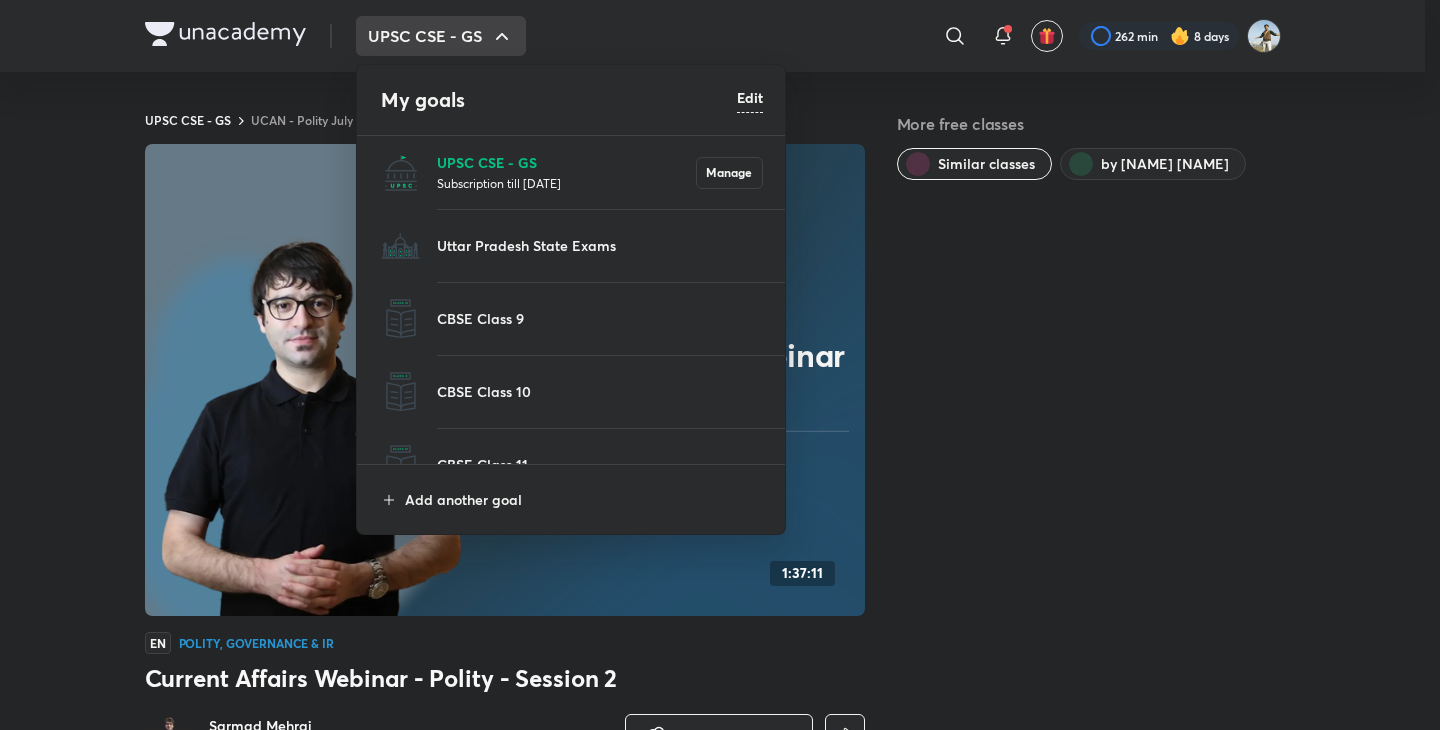click on "UPSC CSE - GS" at bounding box center (566, 162) 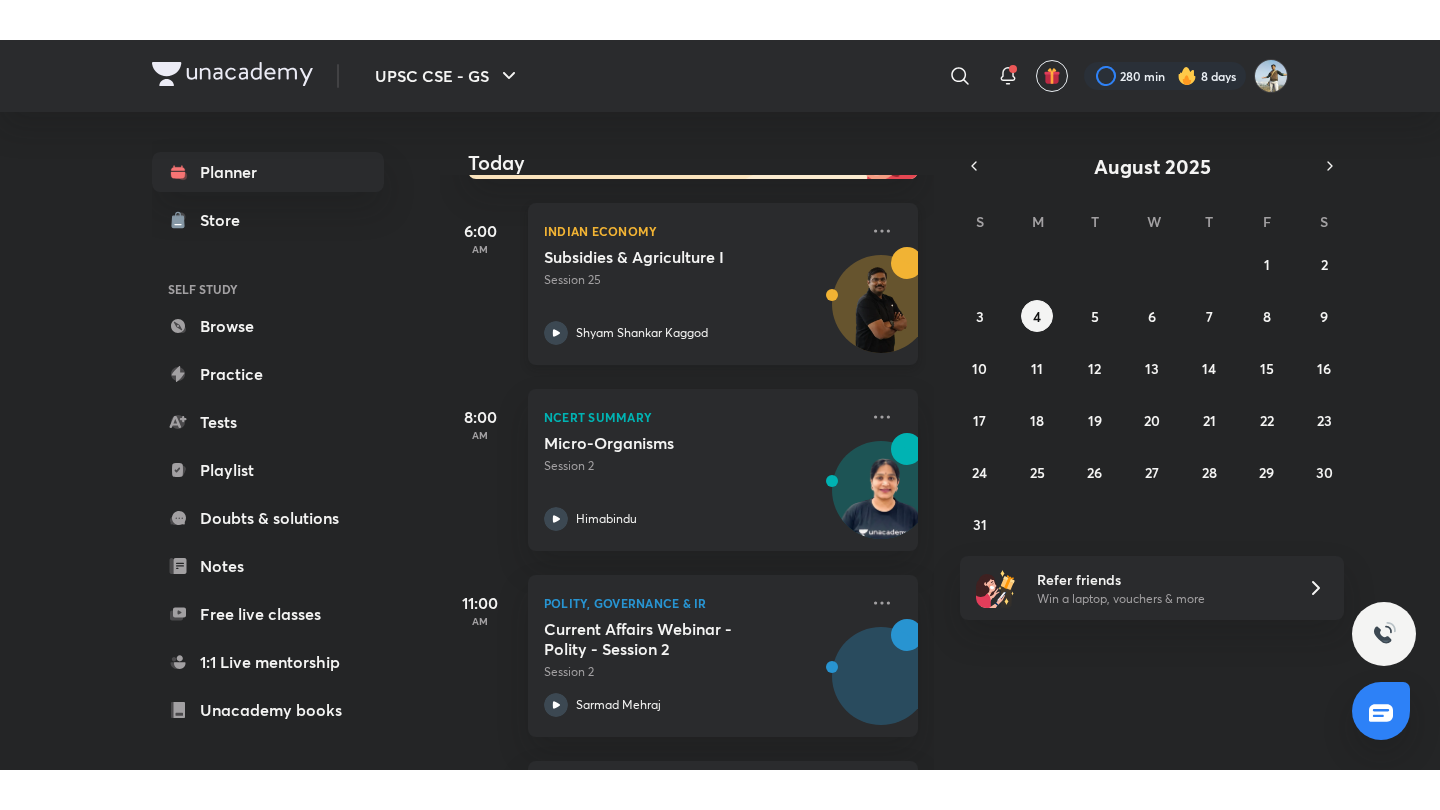 scroll, scrollTop: 274, scrollLeft: 0, axis: vertical 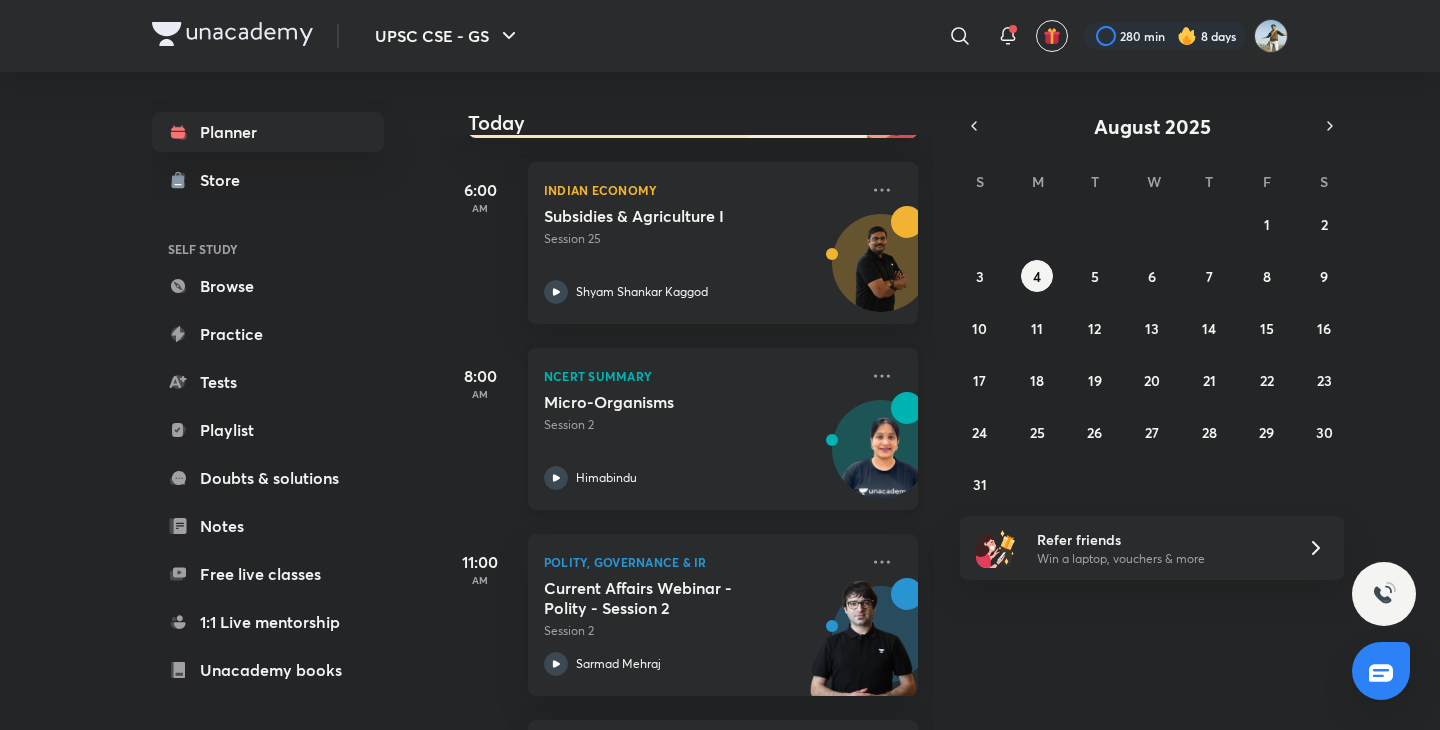 click on "Micro-Organisms" at bounding box center (668, 402) 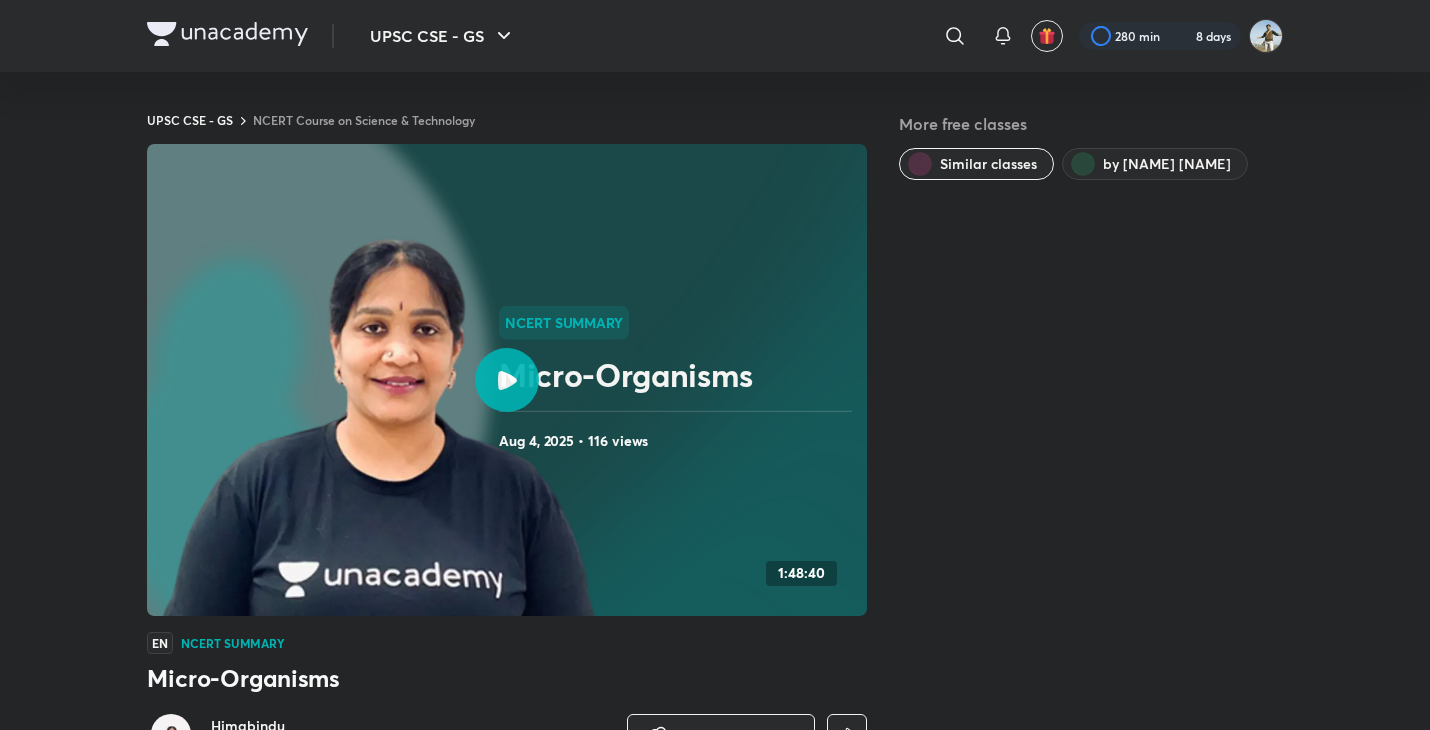 scroll, scrollTop: 0, scrollLeft: 0, axis: both 